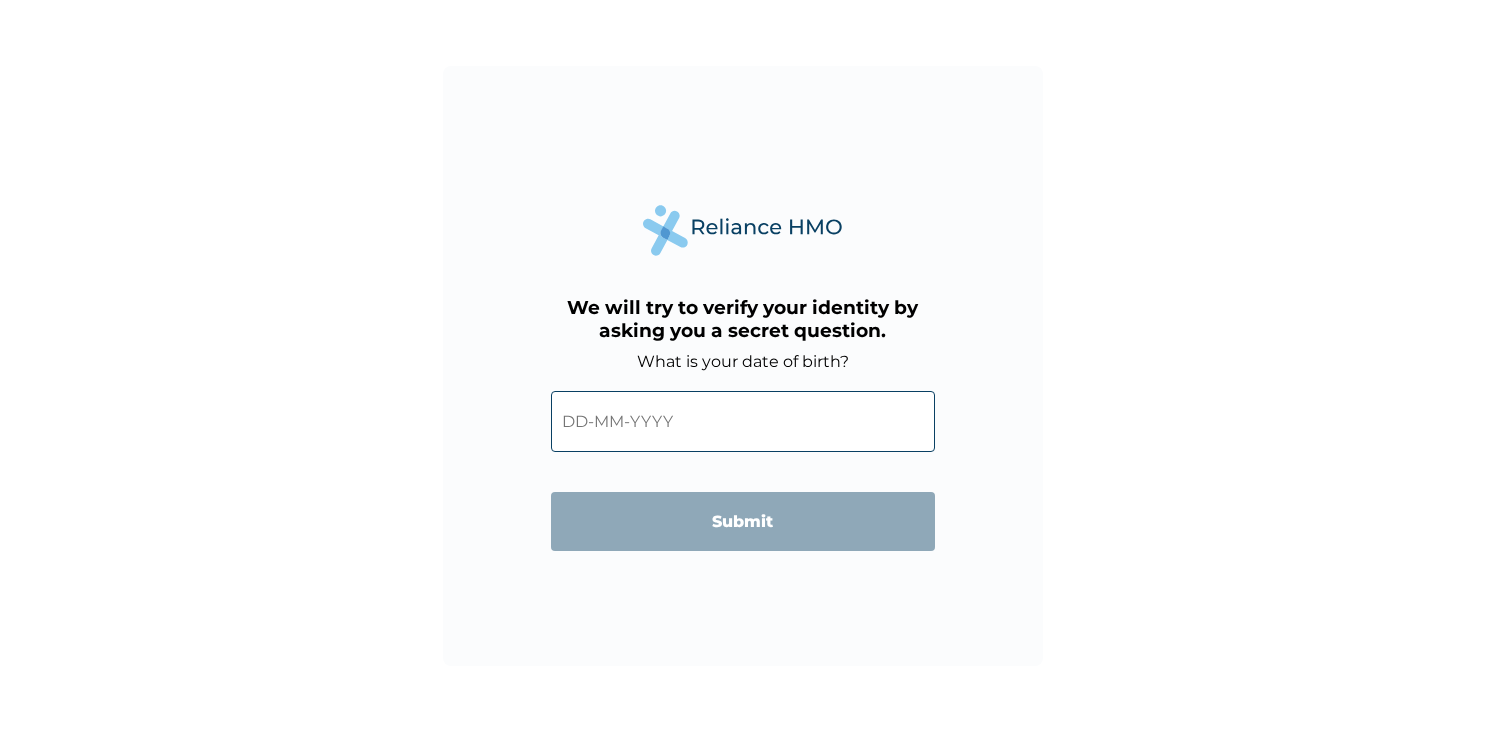 scroll, scrollTop: 0, scrollLeft: 0, axis: both 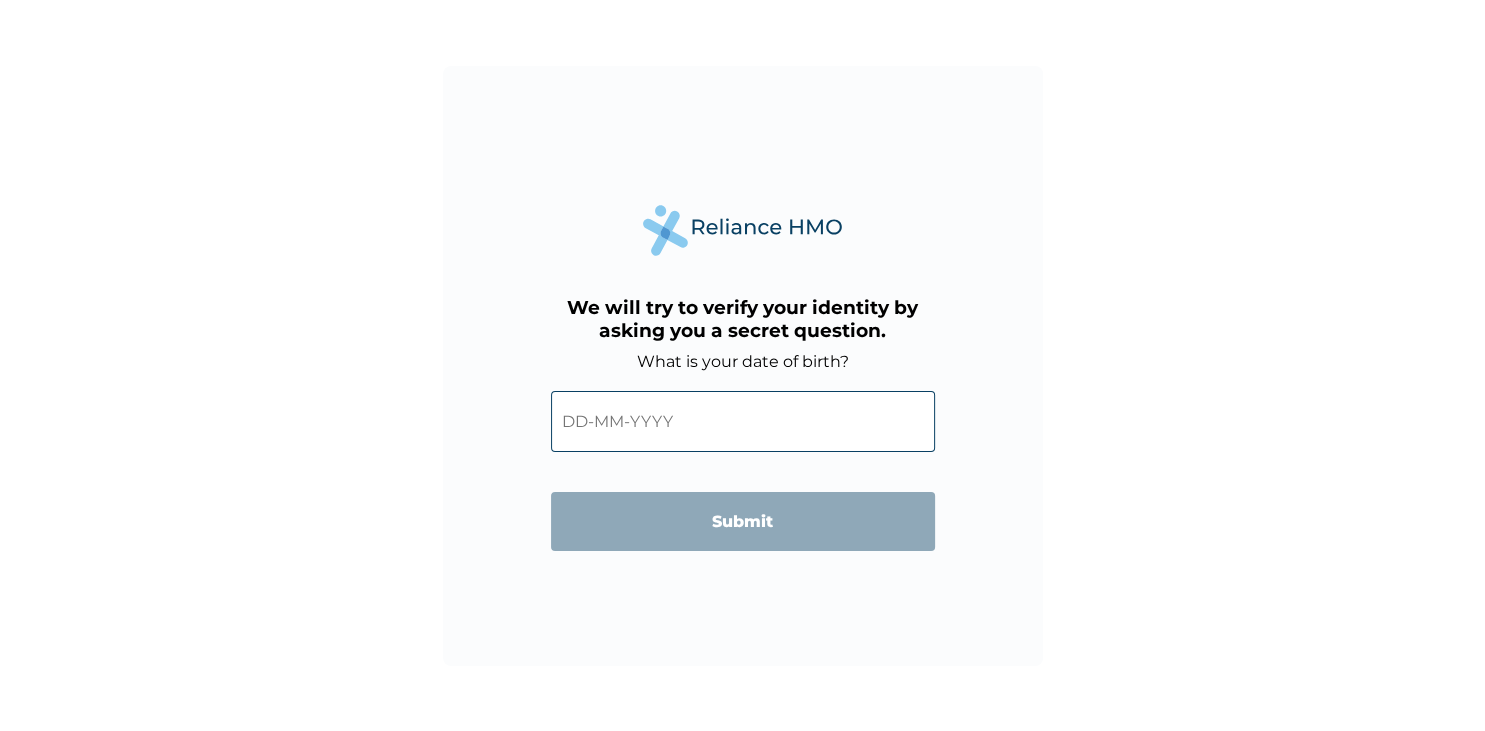 click at bounding box center [743, 421] 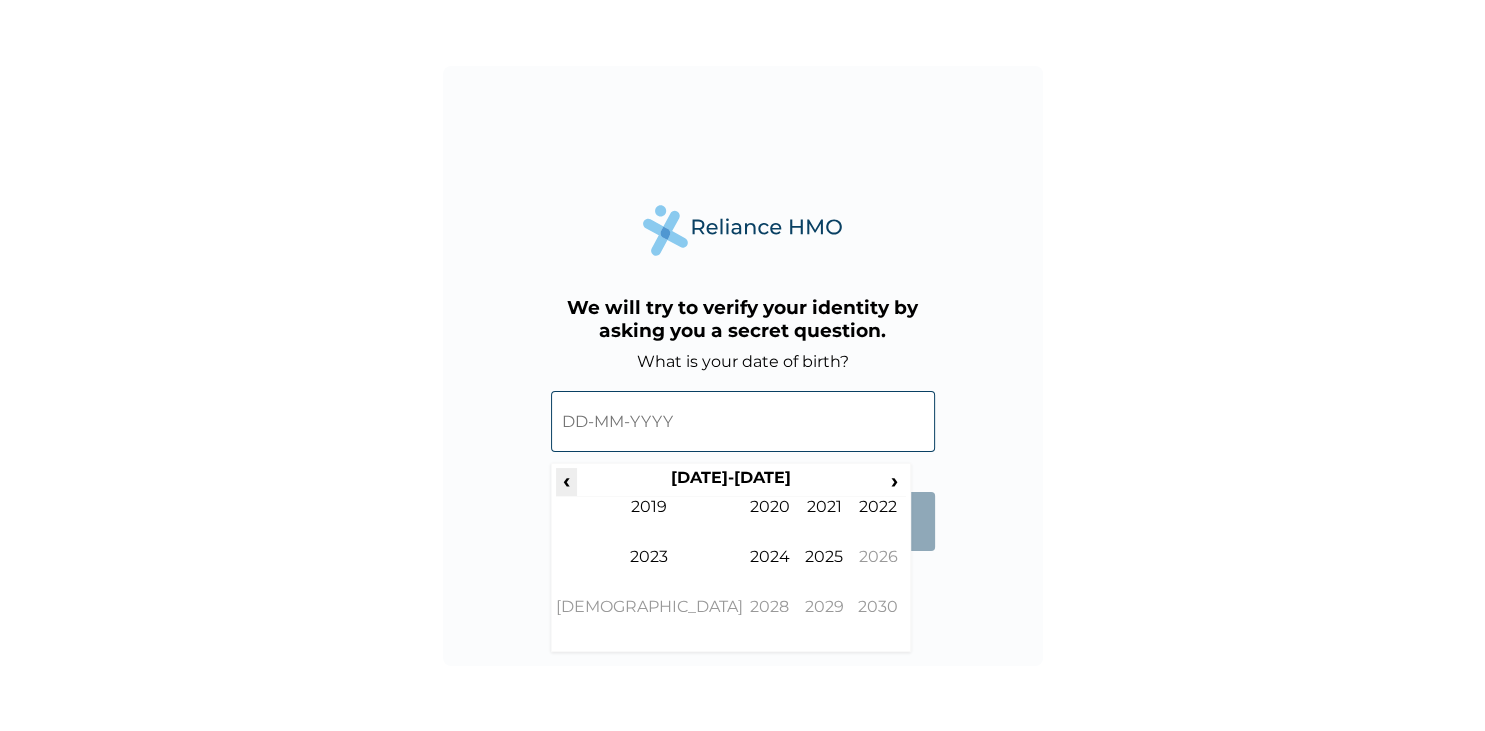 click on "‹" at bounding box center [566, 480] 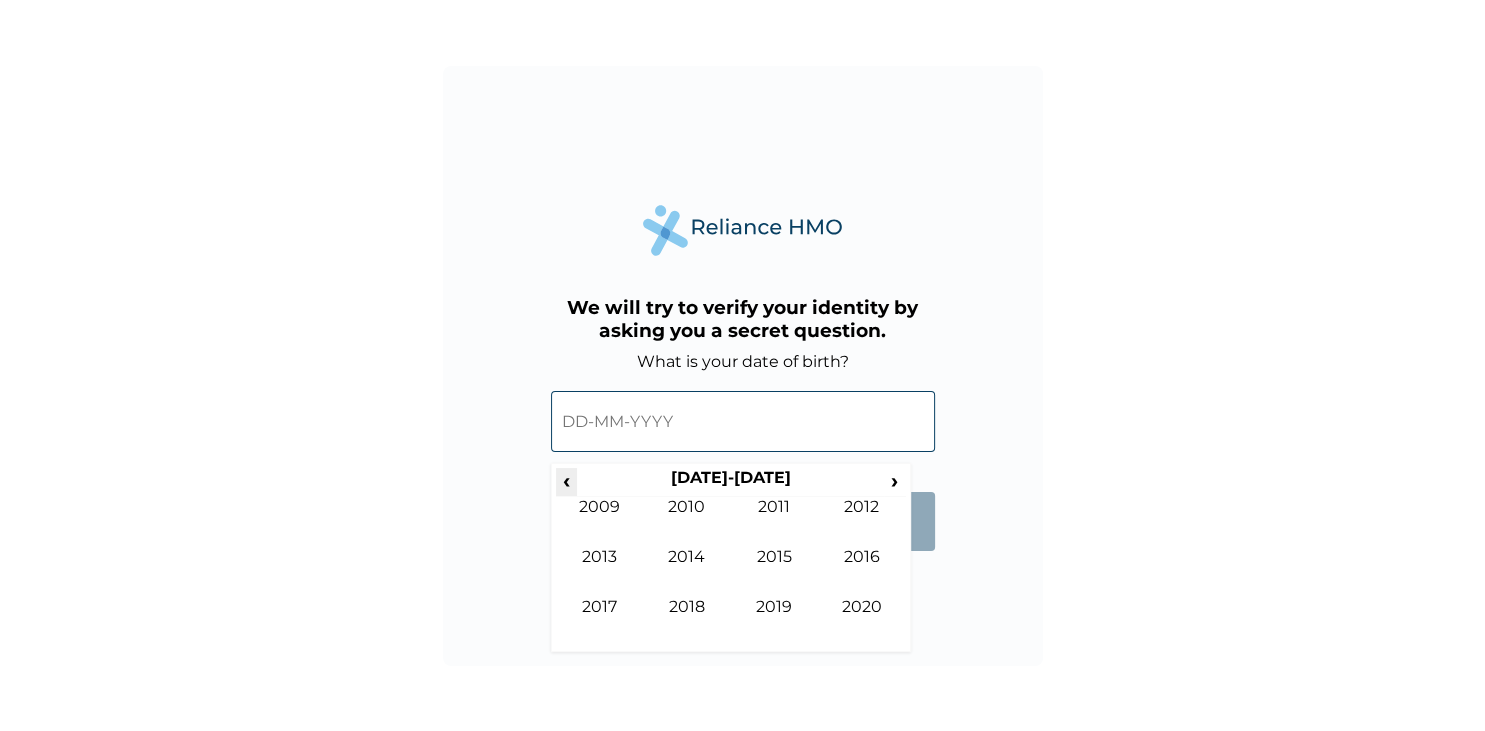 click on "‹" at bounding box center [566, 480] 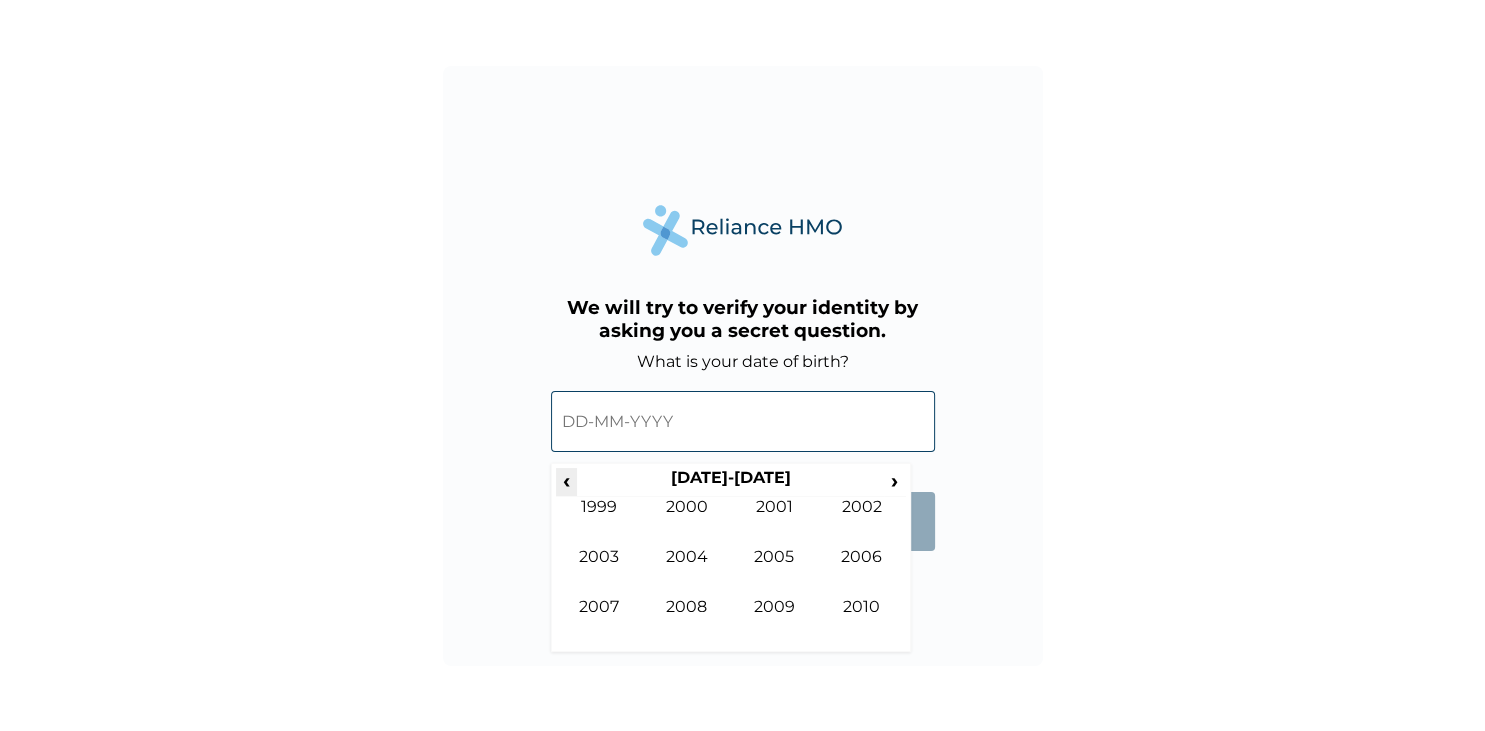 click on "‹" at bounding box center [566, 480] 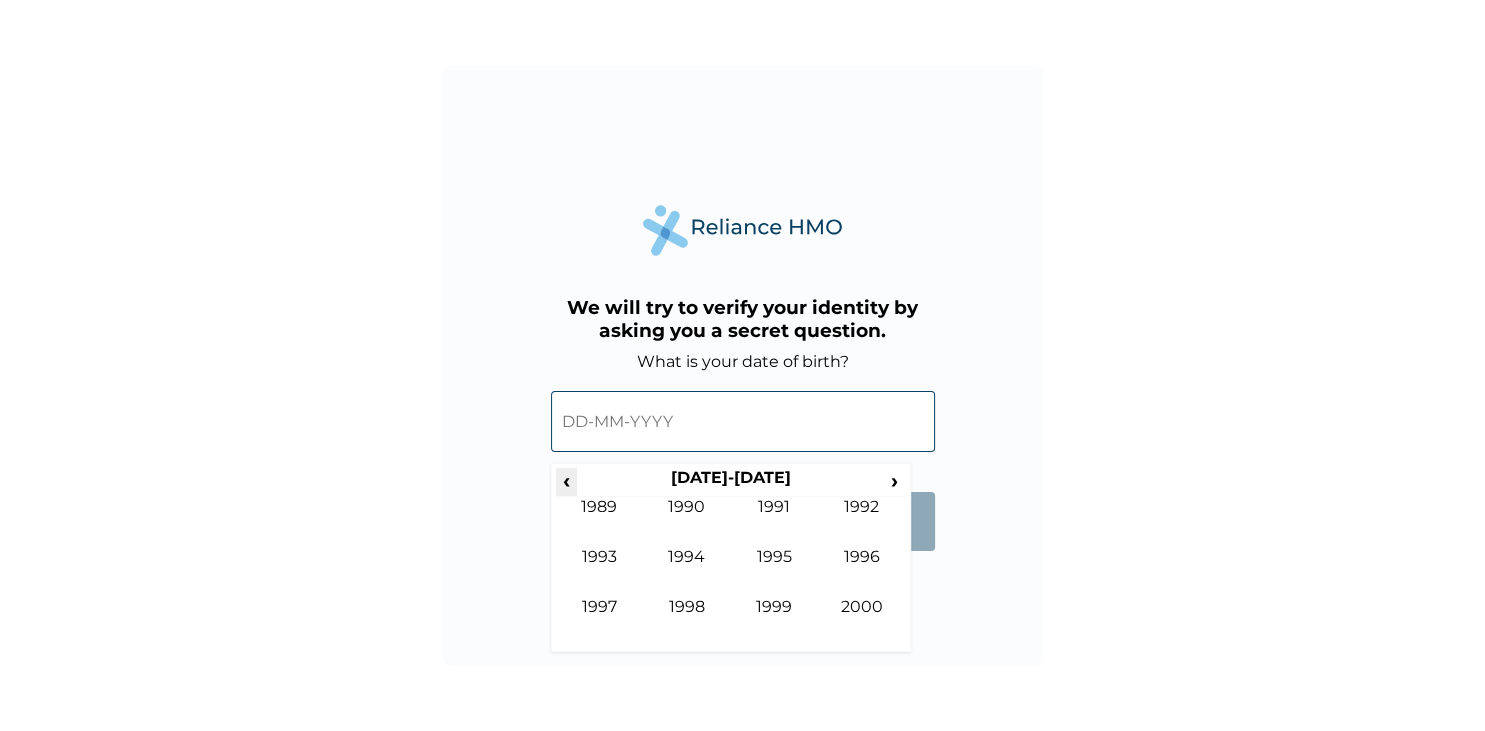 click on "‹" at bounding box center [566, 480] 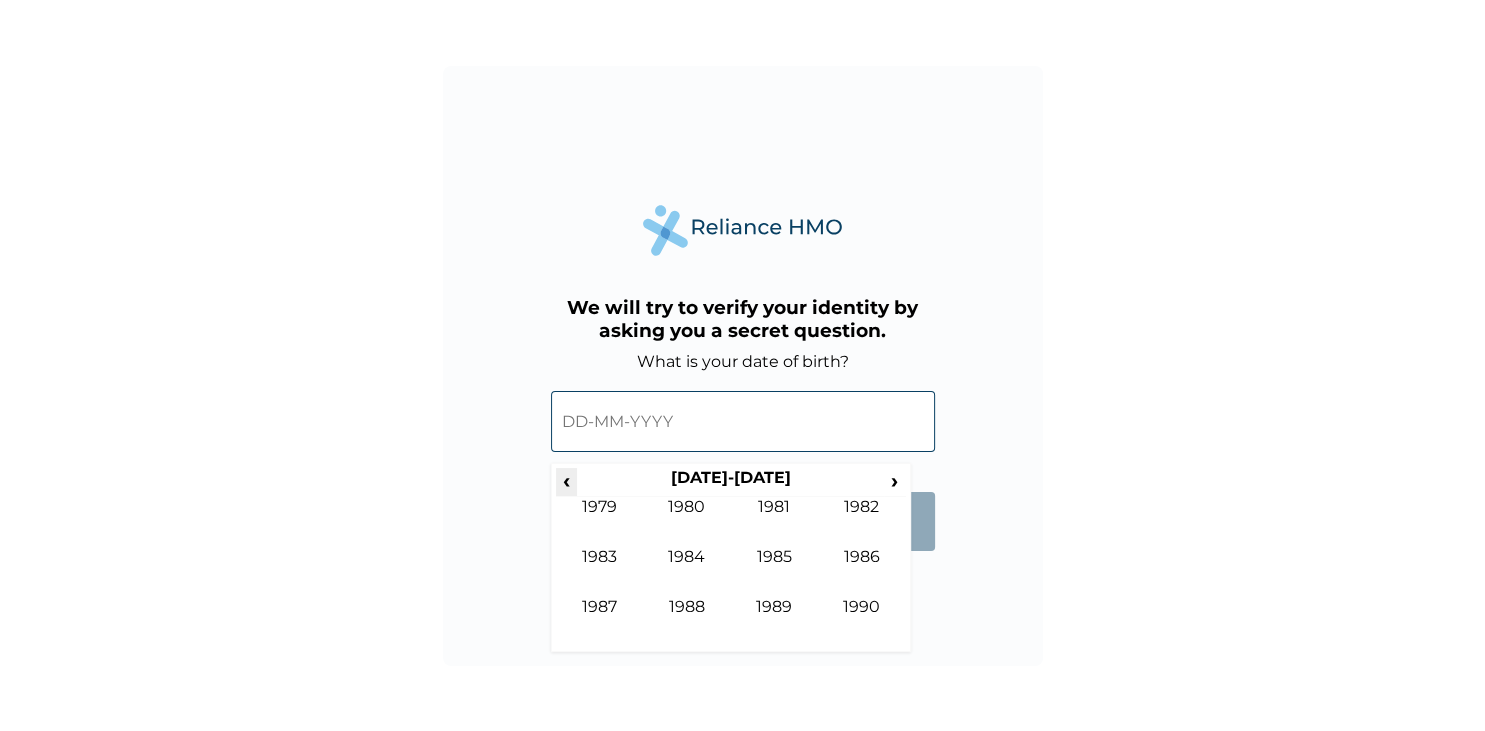 click on "‹" at bounding box center (566, 480) 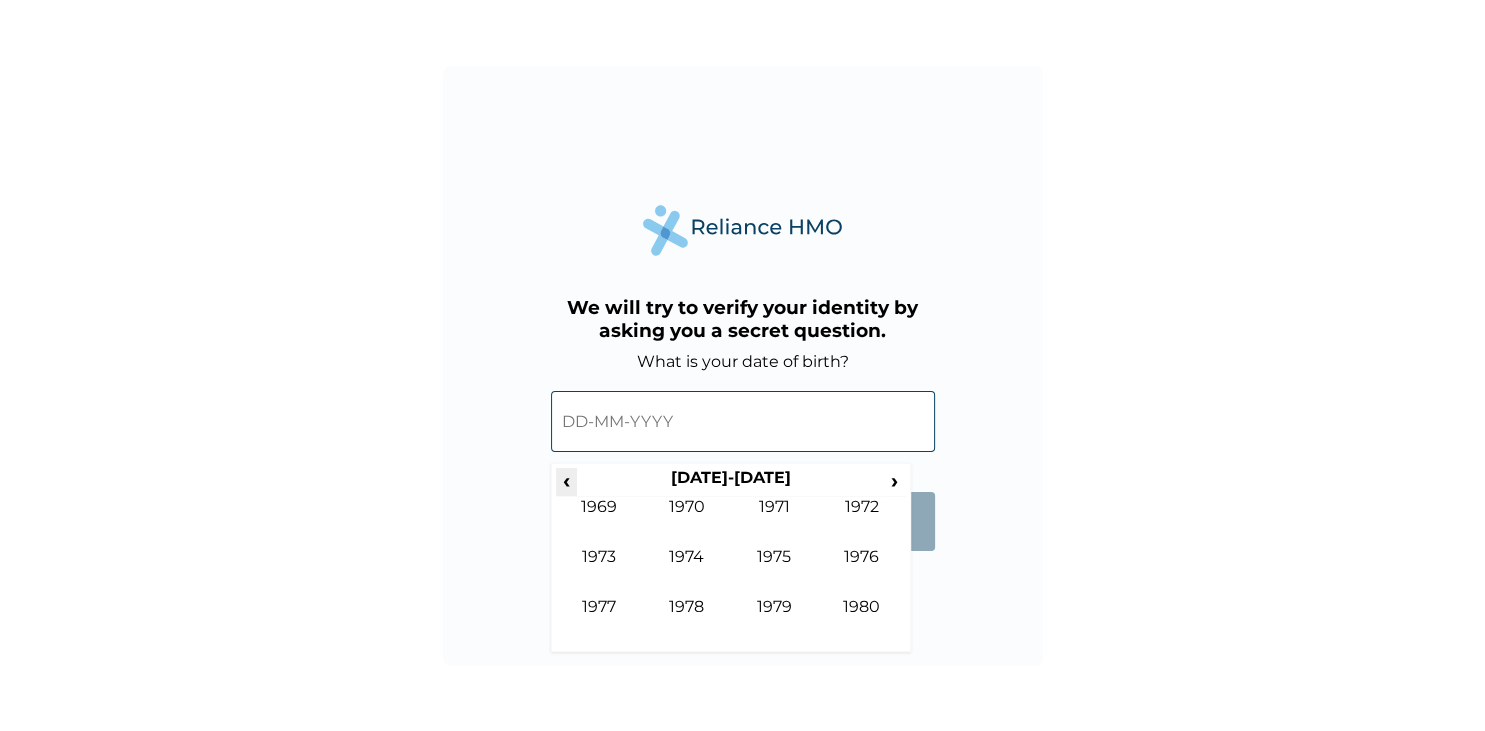 click on "‹" at bounding box center [566, 480] 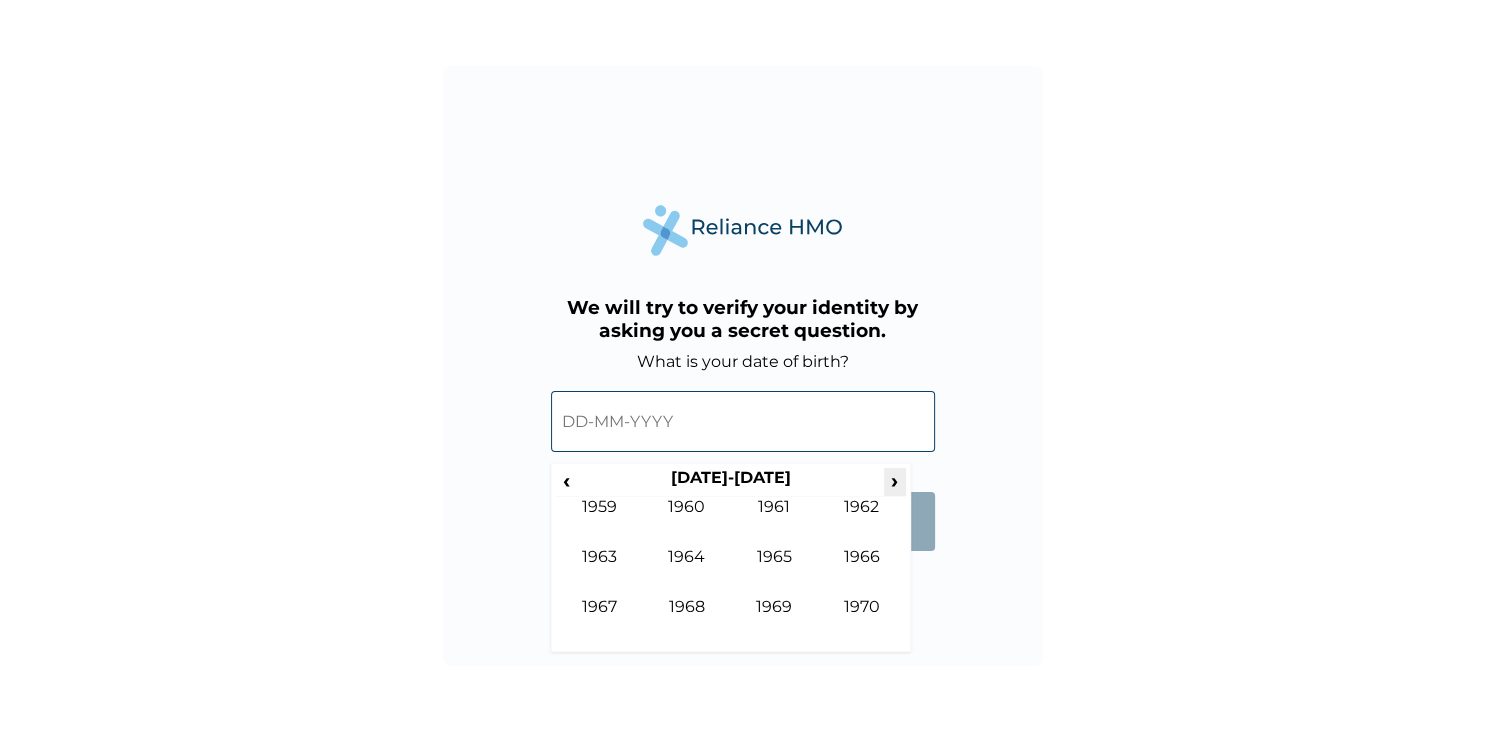 click on "›" at bounding box center (895, 480) 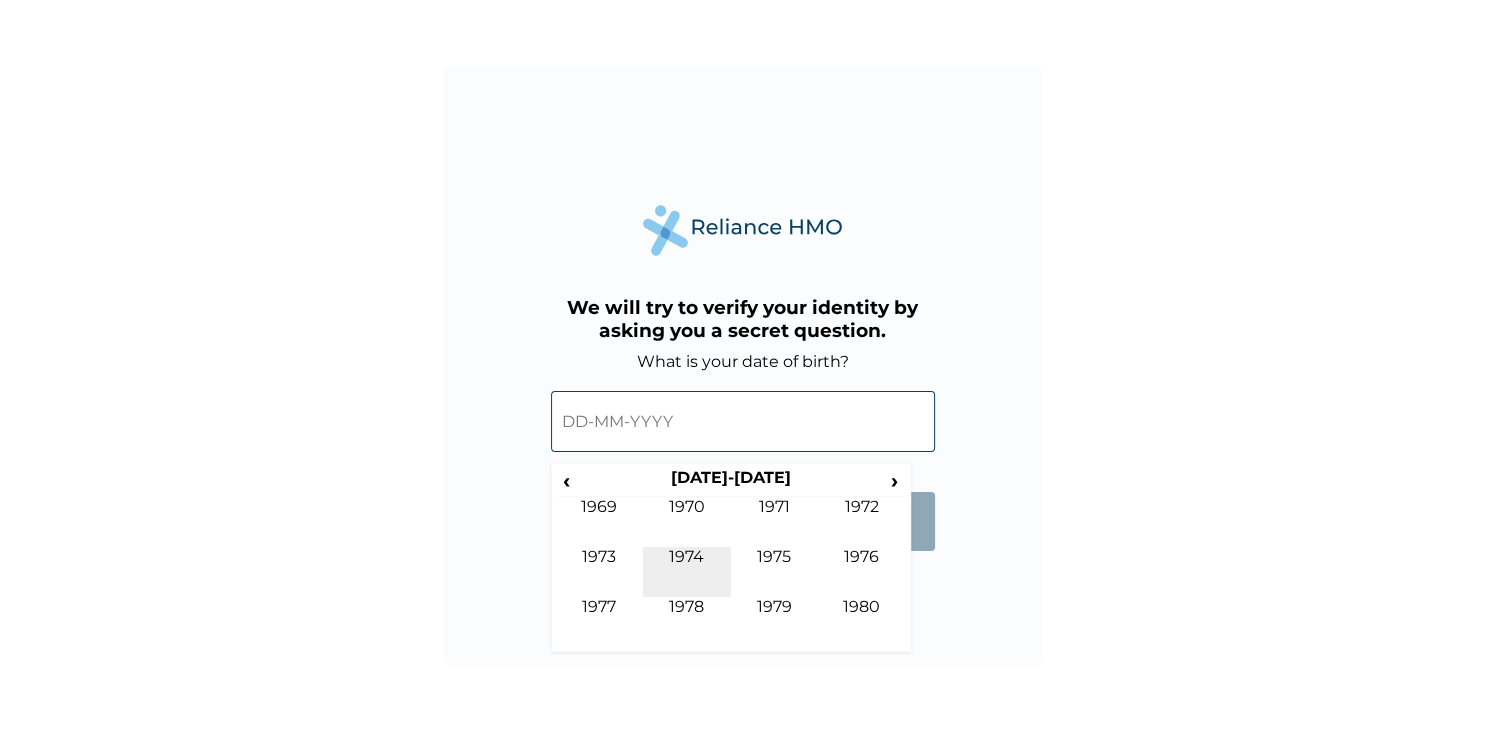 click on "1974" at bounding box center (687, 572) 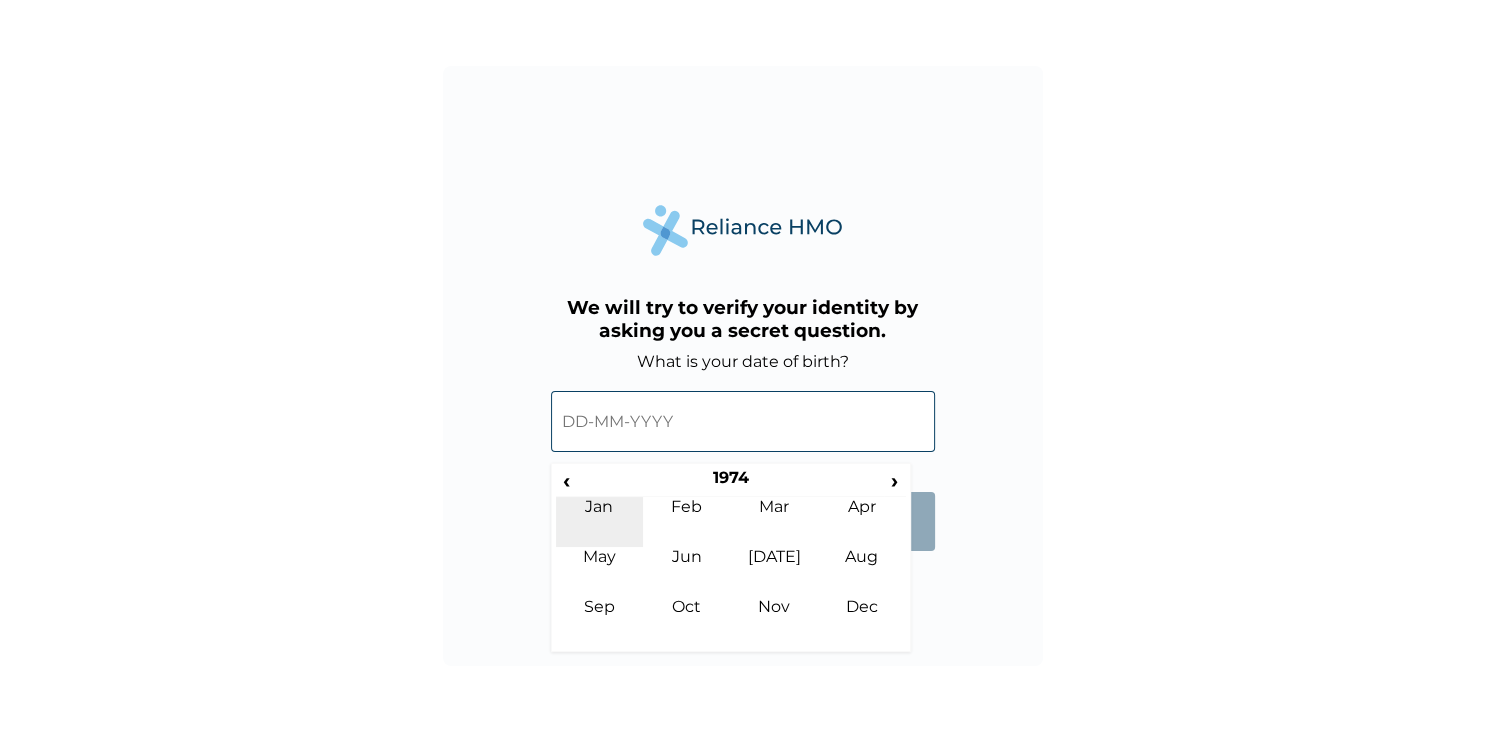 click on "Jan" at bounding box center [600, 522] 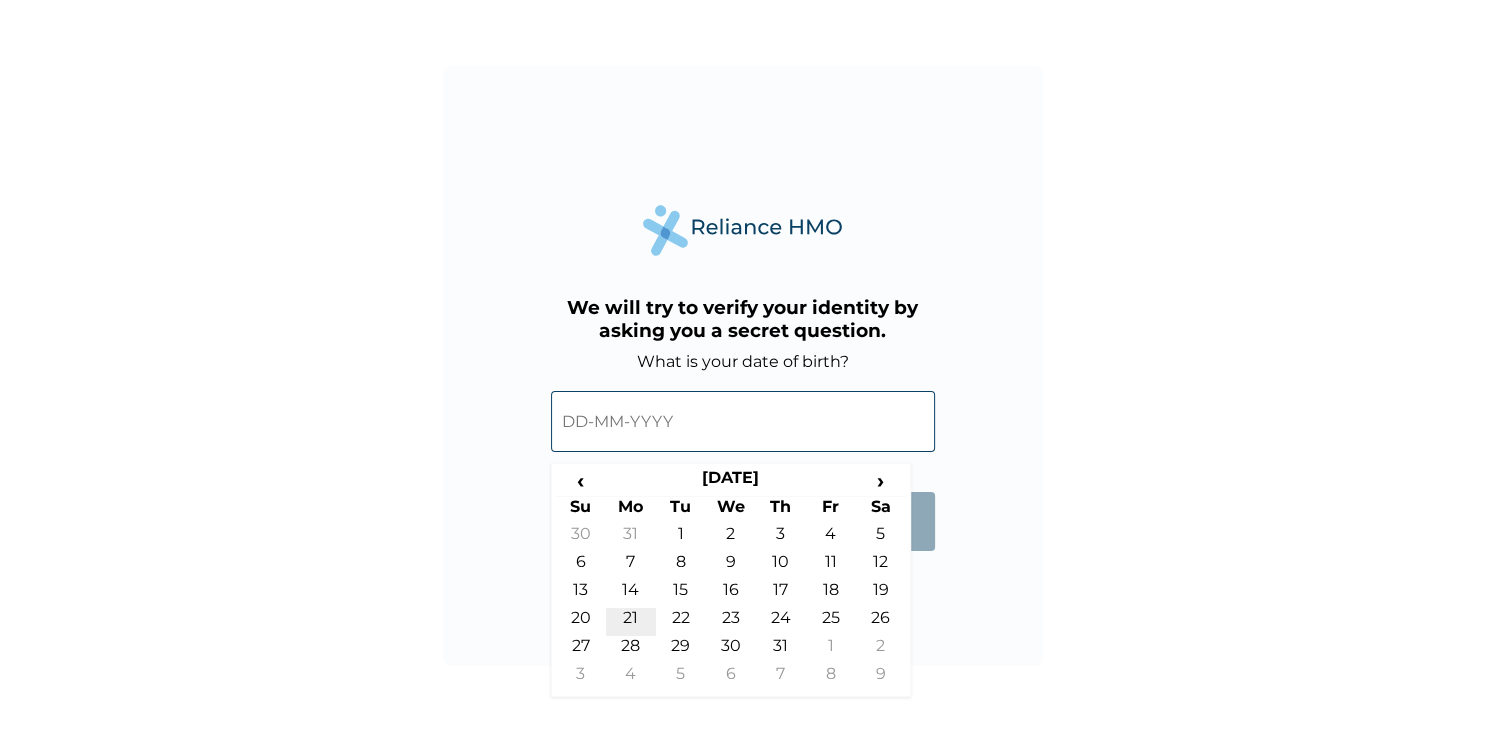 click on "21" at bounding box center [631, 622] 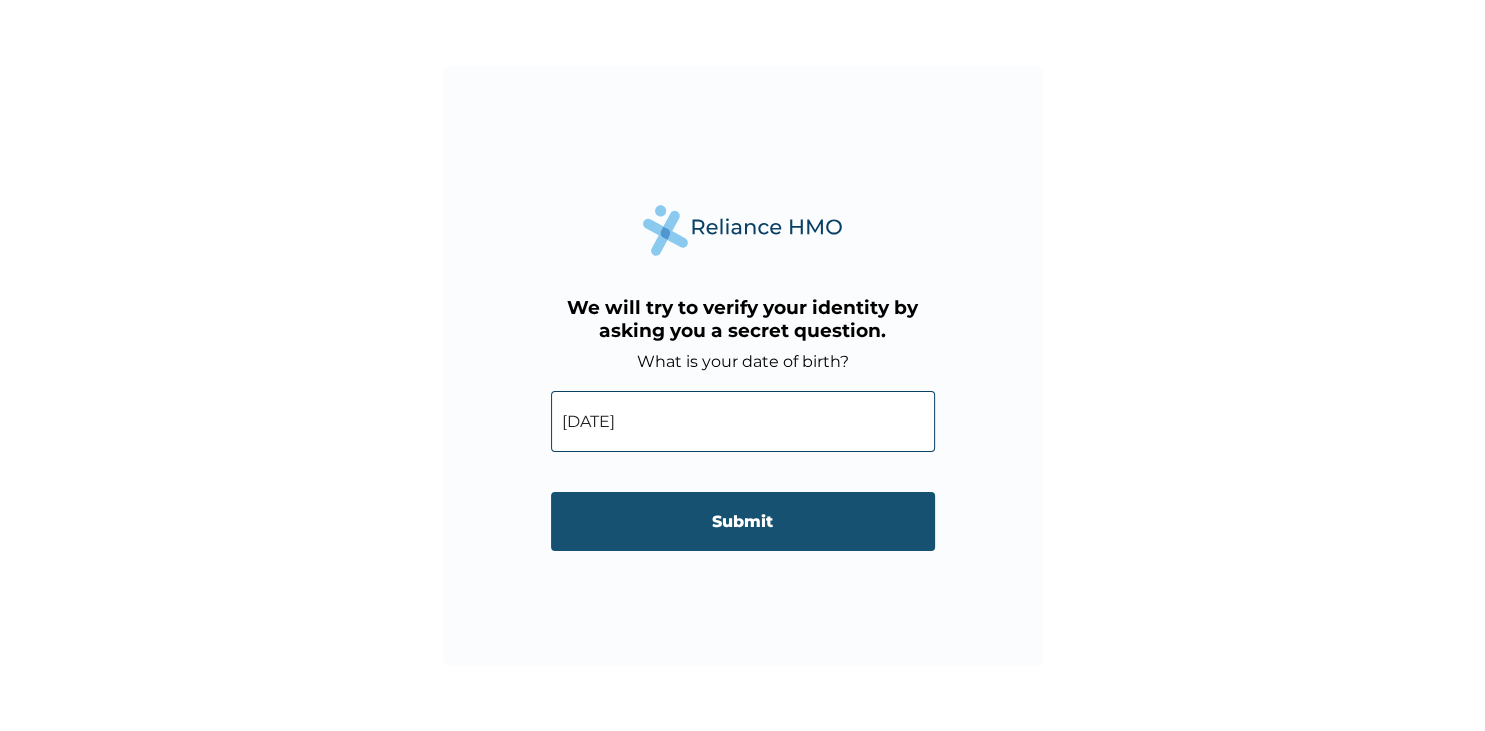 click on "Submit" at bounding box center [743, 521] 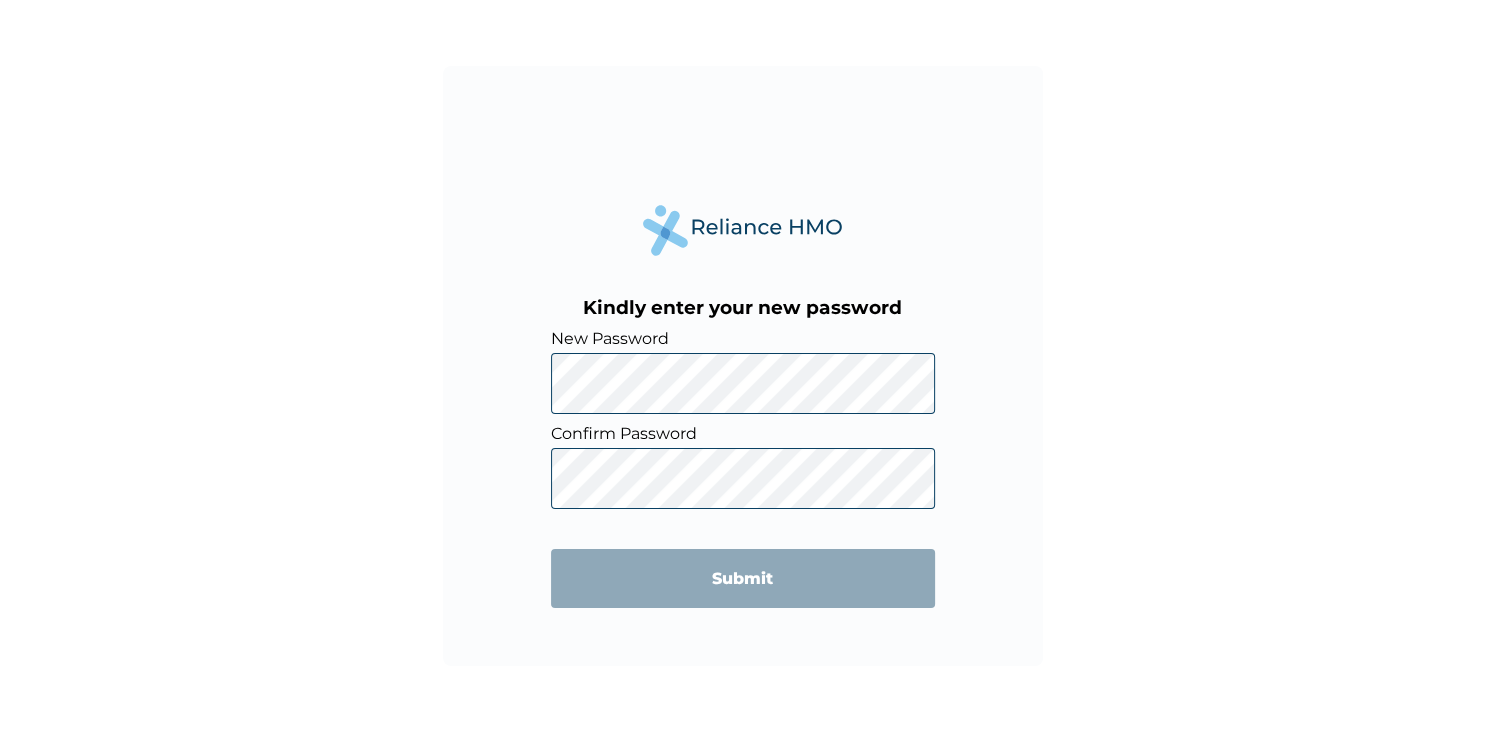 click on "Kindly enter your new password New Password Confirm Password Submit" at bounding box center (742, 365) 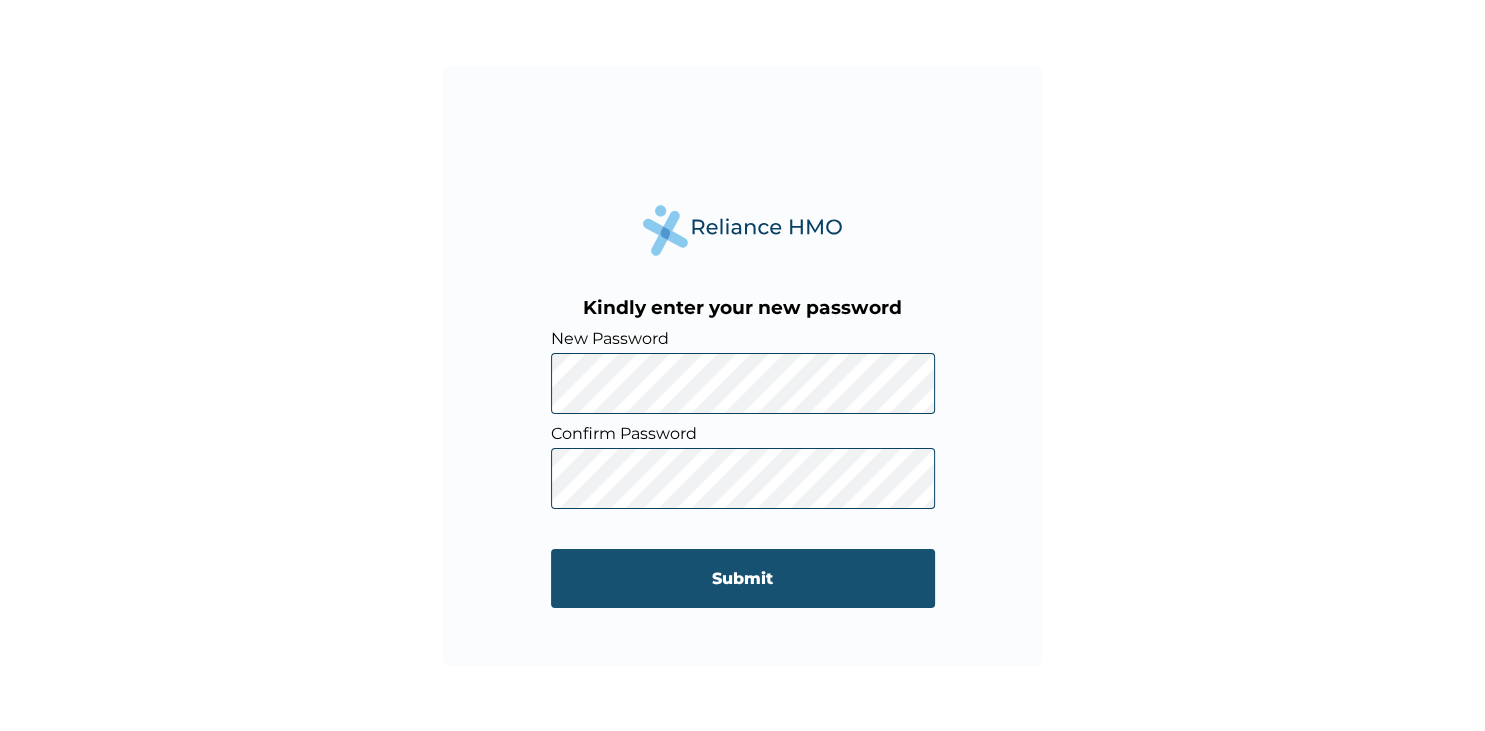 click on "Submit" at bounding box center [743, 578] 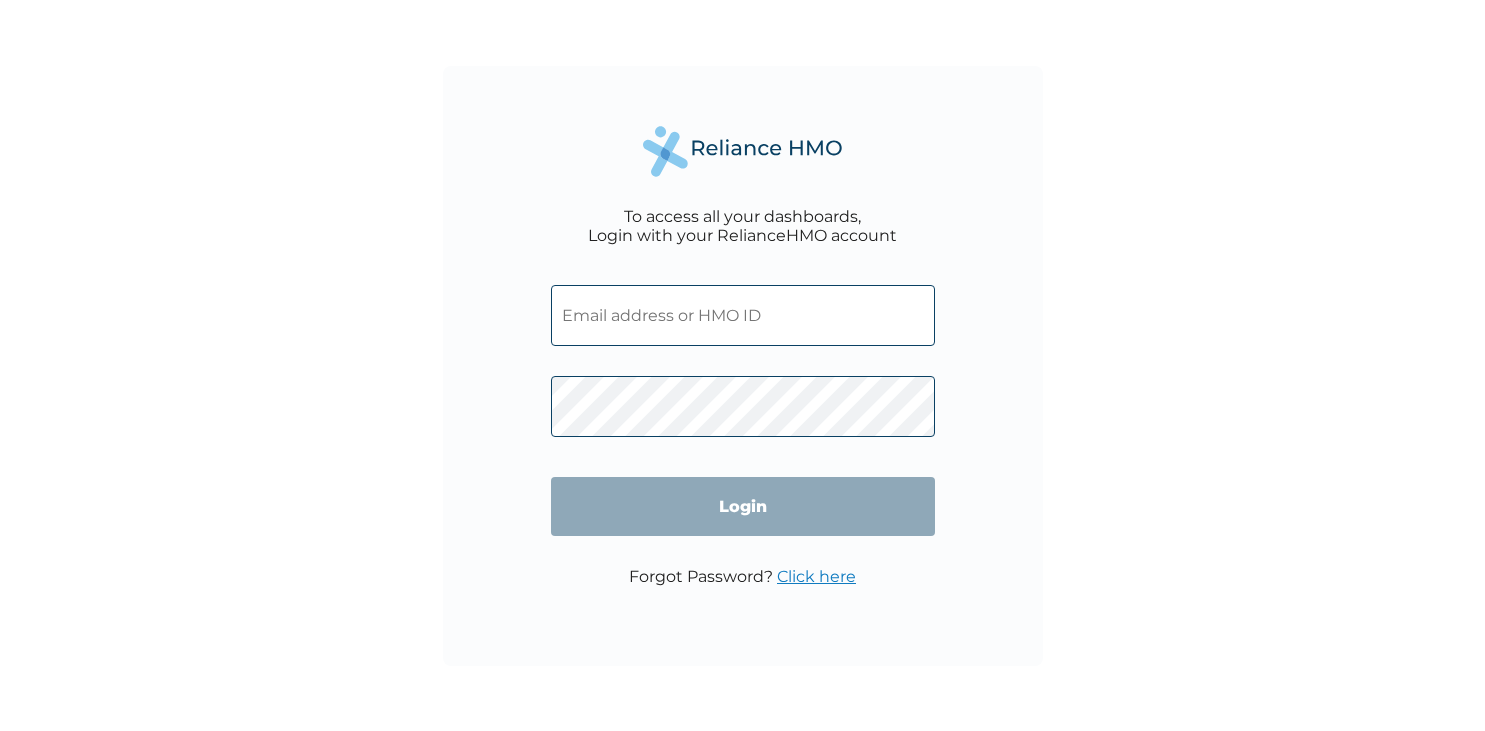 scroll, scrollTop: 0, scrollLeft: 0, axis: both 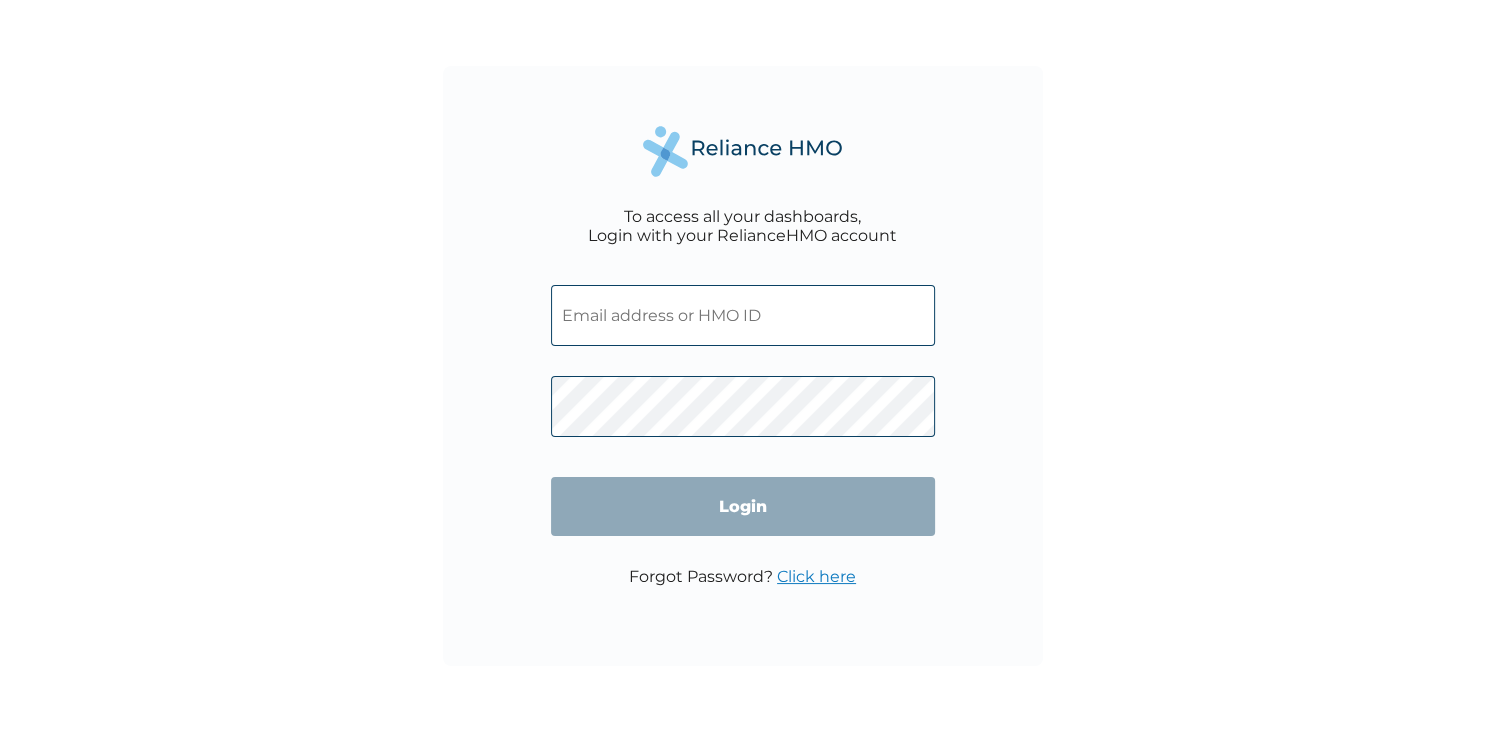 click at bounding box center (743, 315) 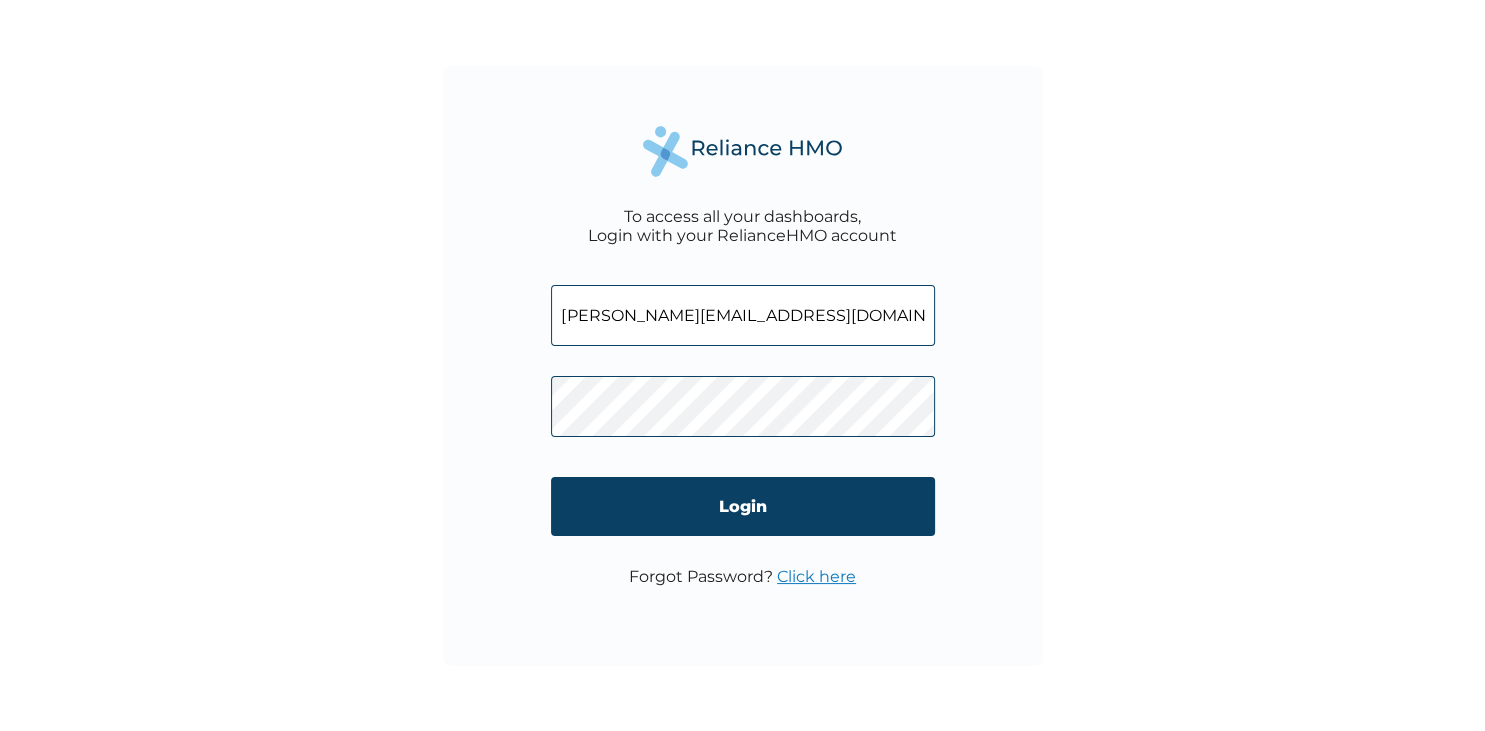 type on "yusuf.kilawa@galaxybackbone.com.ng" 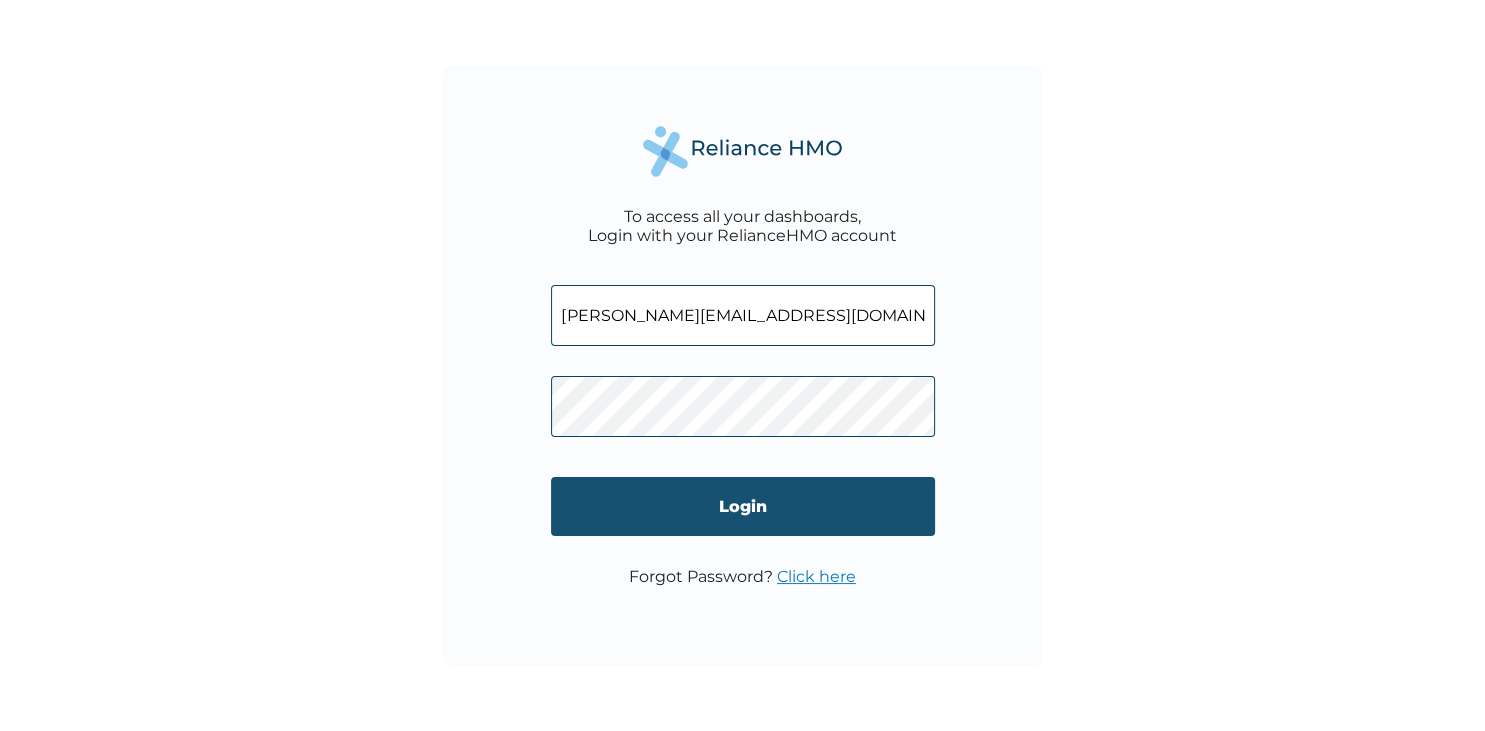 click on "Login" at bounding box center [743, 506] 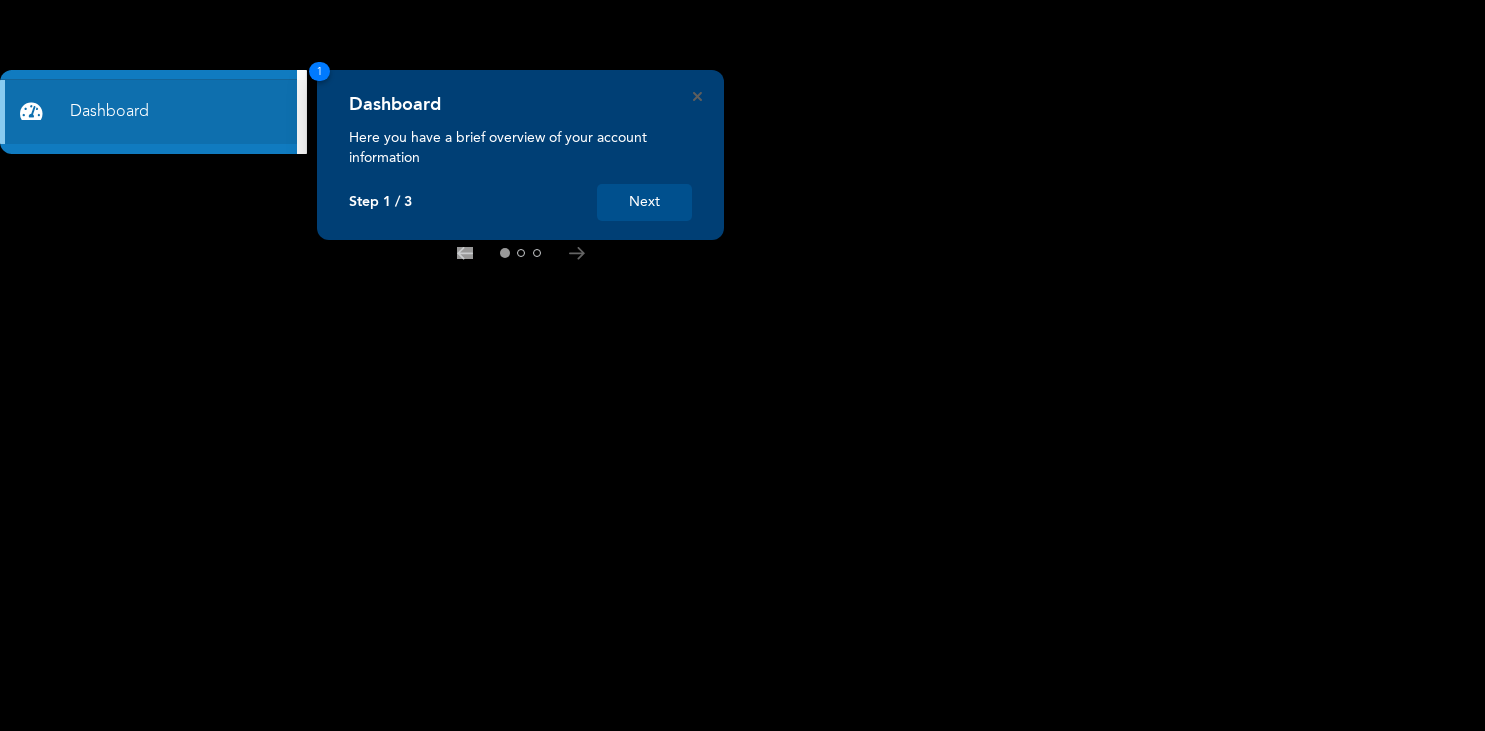 scroll, scrollTop: 0, scrollLeft: 0, axis: both 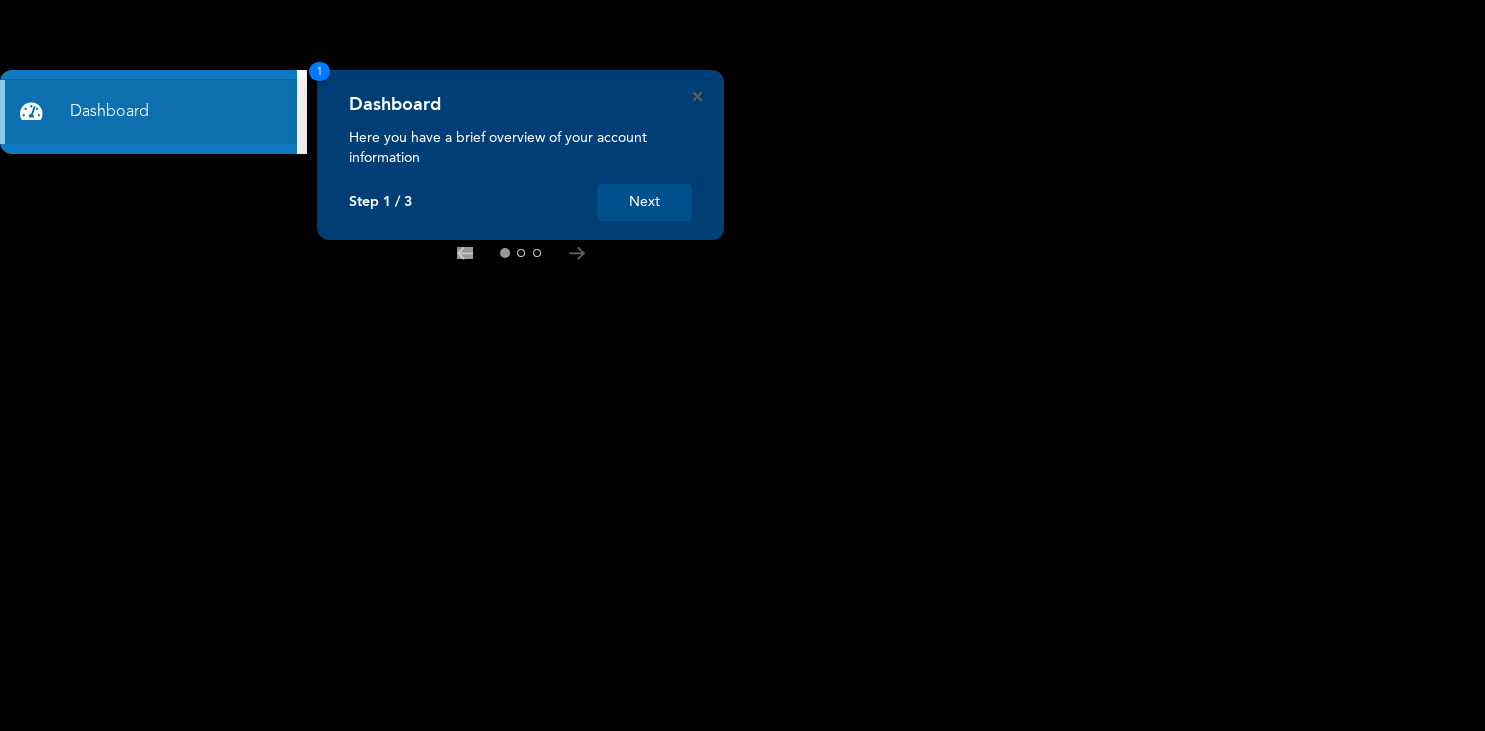 click on "Next" at bounding box center (644, 202) 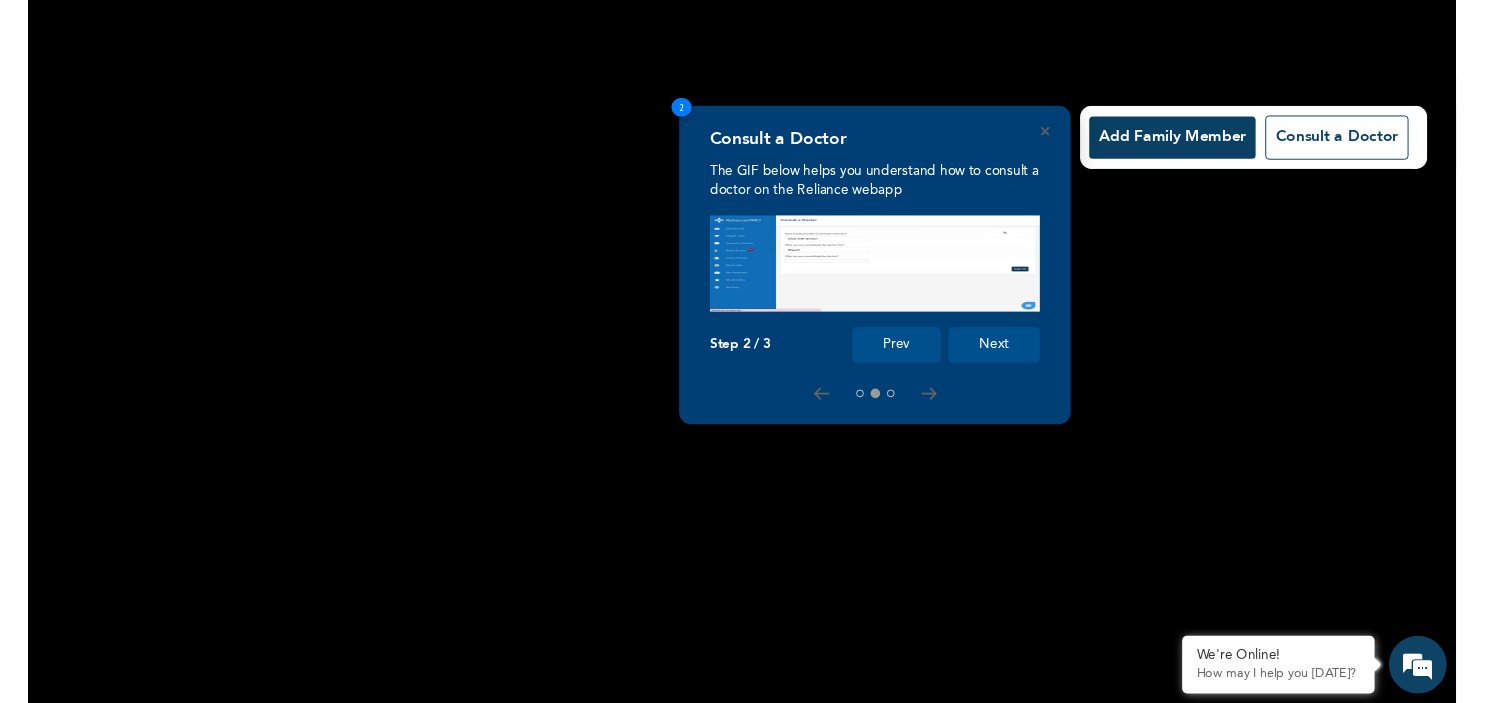 scroll, scrollTop: 0, scrollLeft: 0, axis: both 